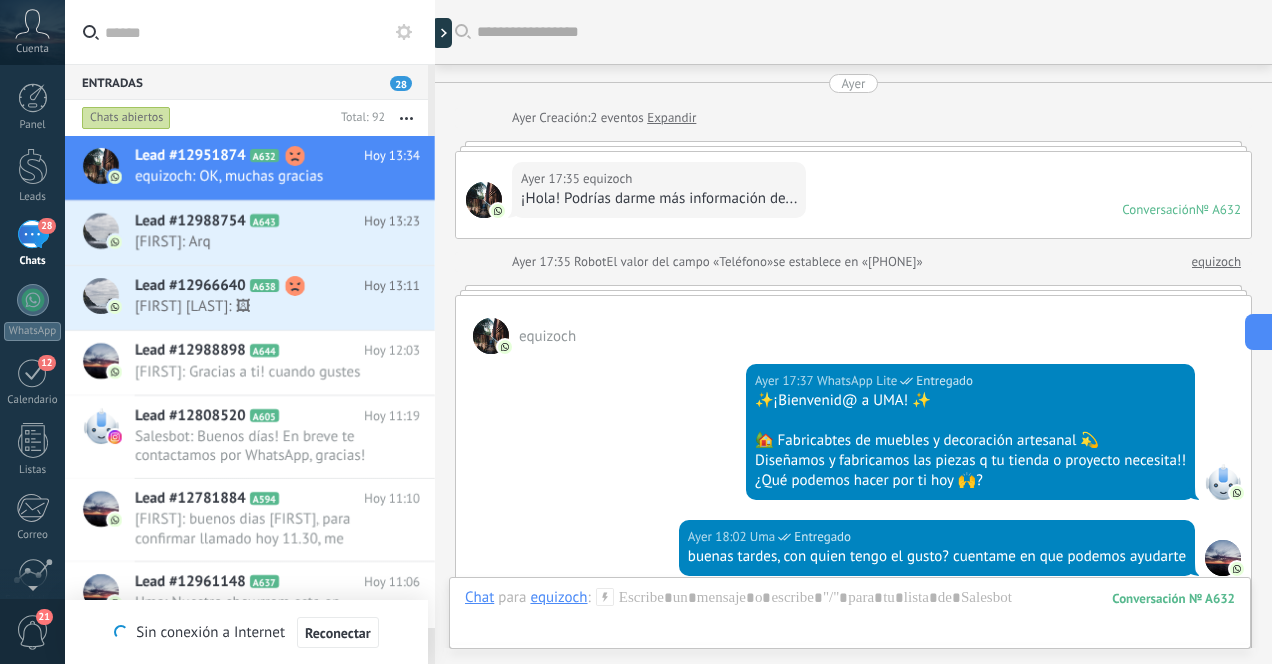scroll, scrollTop: 0, scrollLeft: 0, axis: both 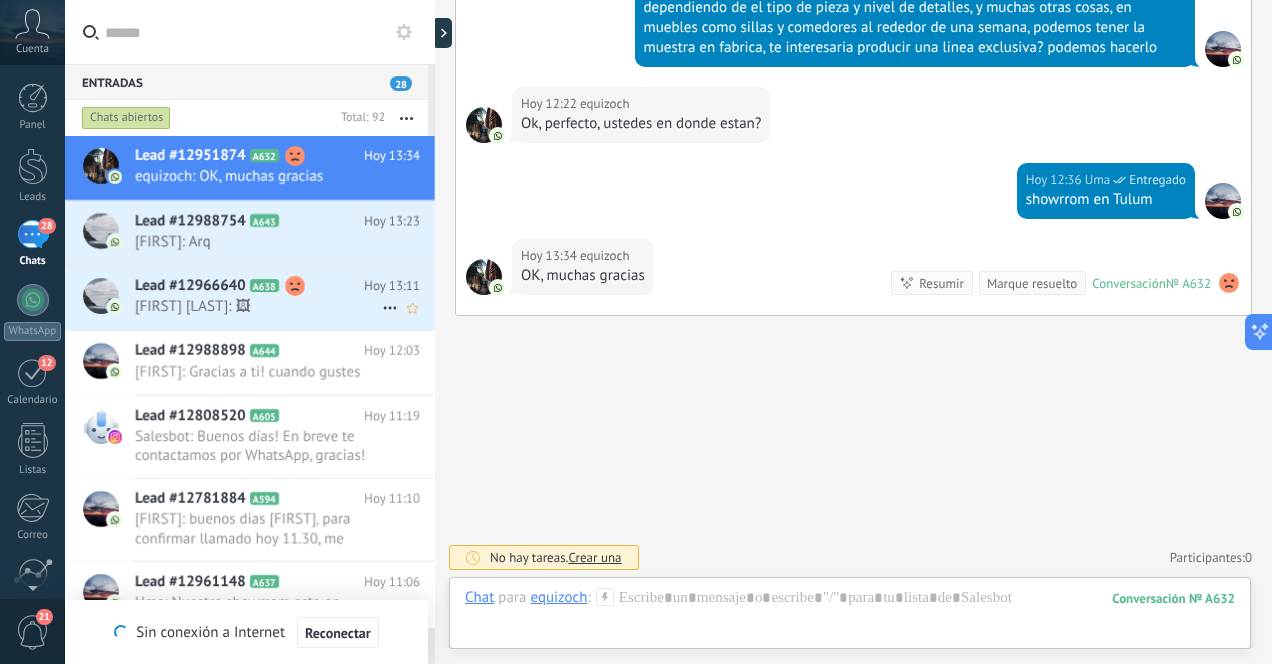click on "Lead #12966640
A638
Hoy 13:11
[FIRST] [LAST]: 🖼" at bounding box center (285, 297) 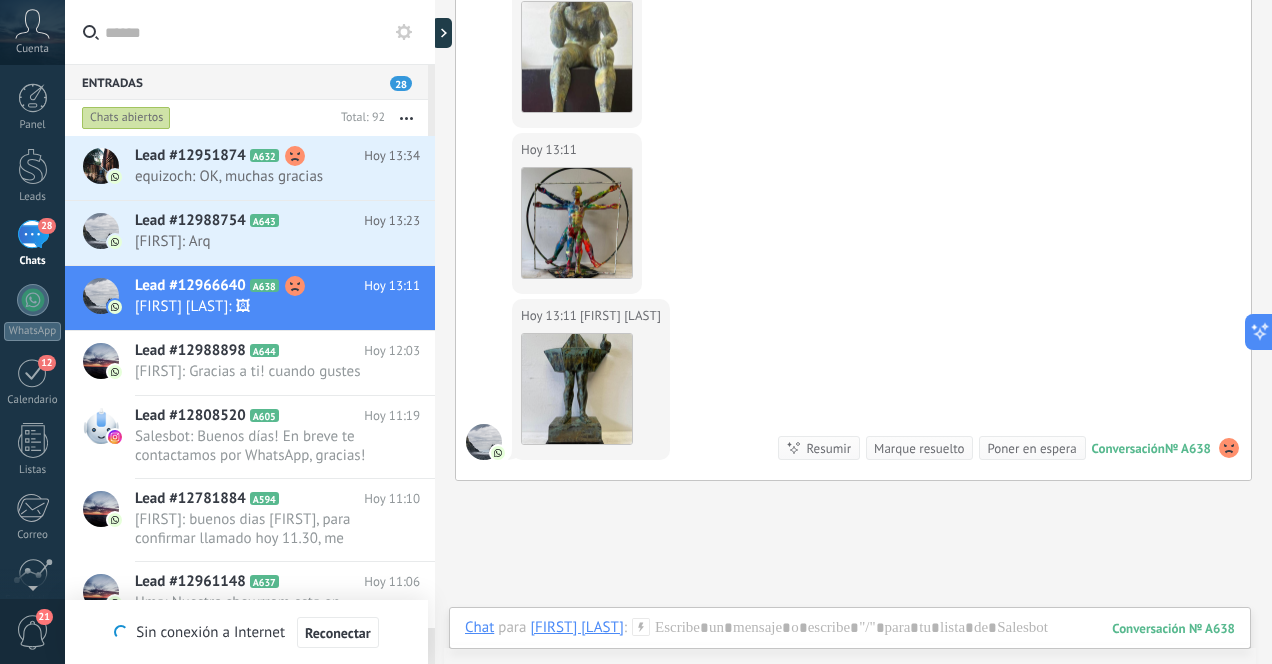 scroll, scrollTop: 1564, scrollLeft: 0, axis: vertical 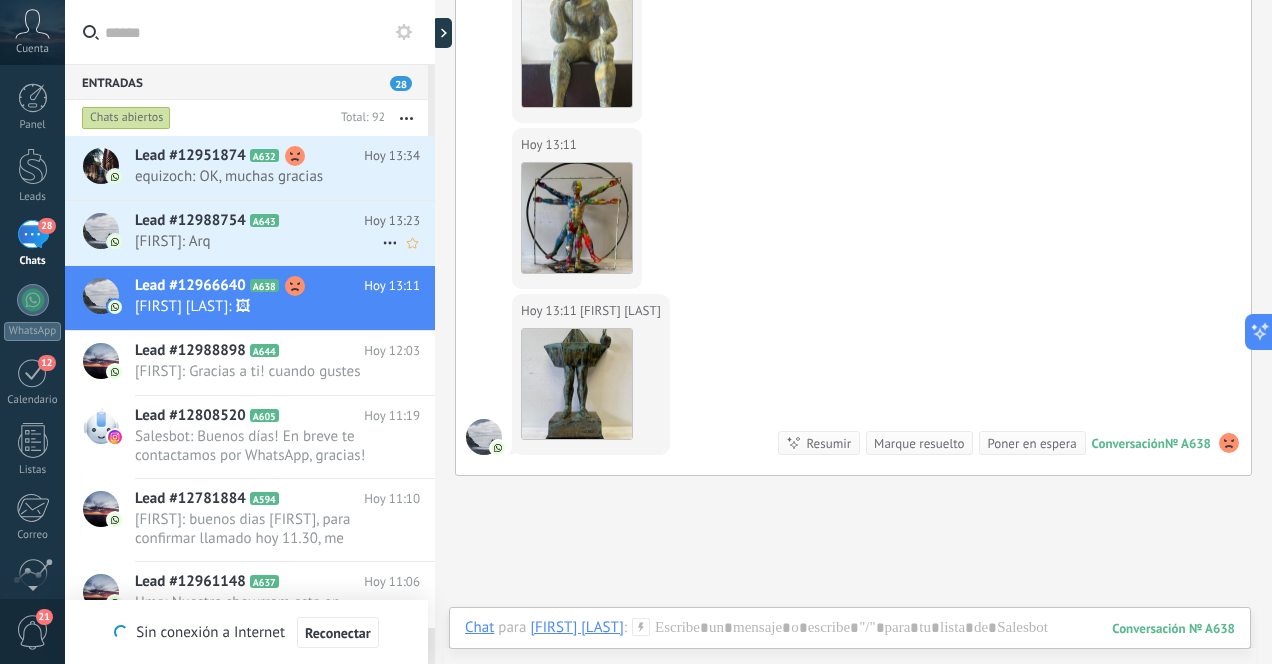 click on "Lead #12988754
A643" at bounding box center (249, 221) 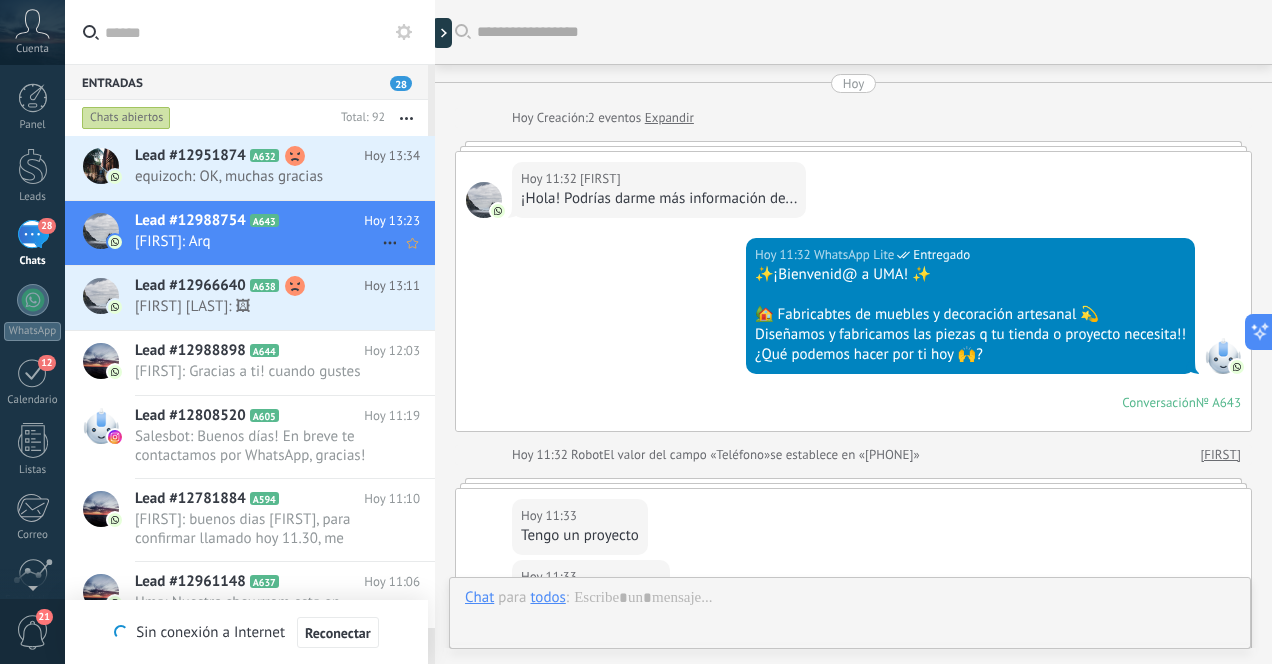 scroll, scrollTop: 478, scrollLeft: 0, axis: vertical 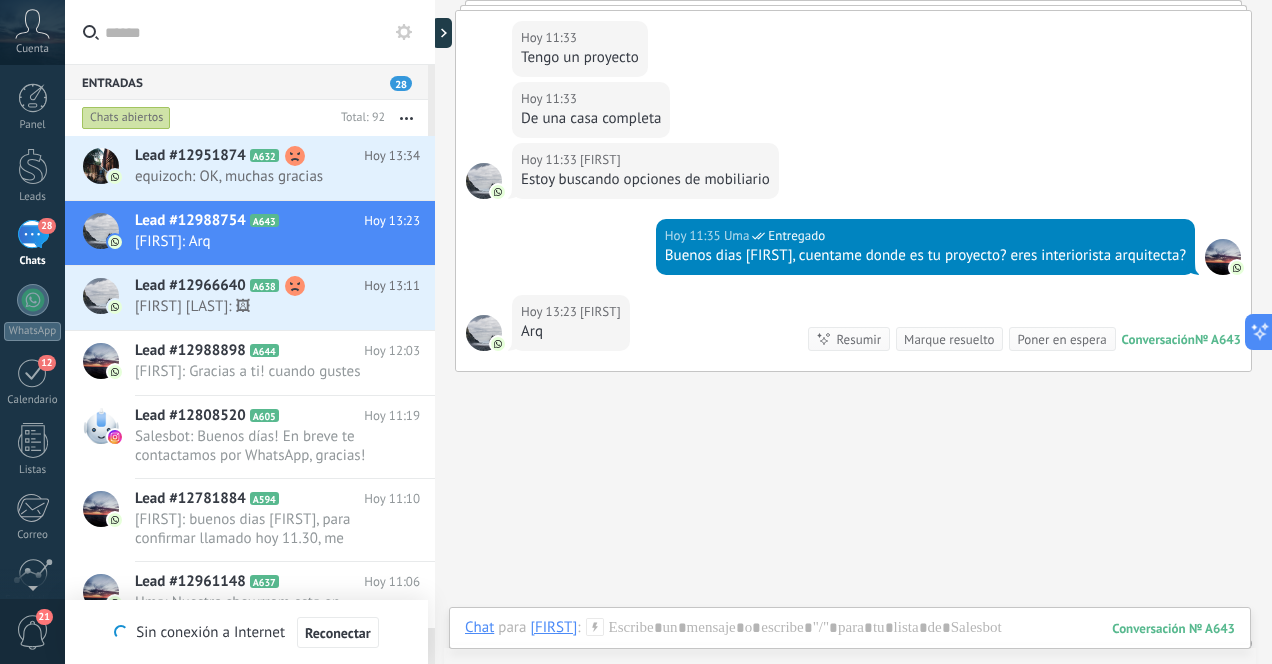 click on "Reconectar" at bounding box center [338, 633] 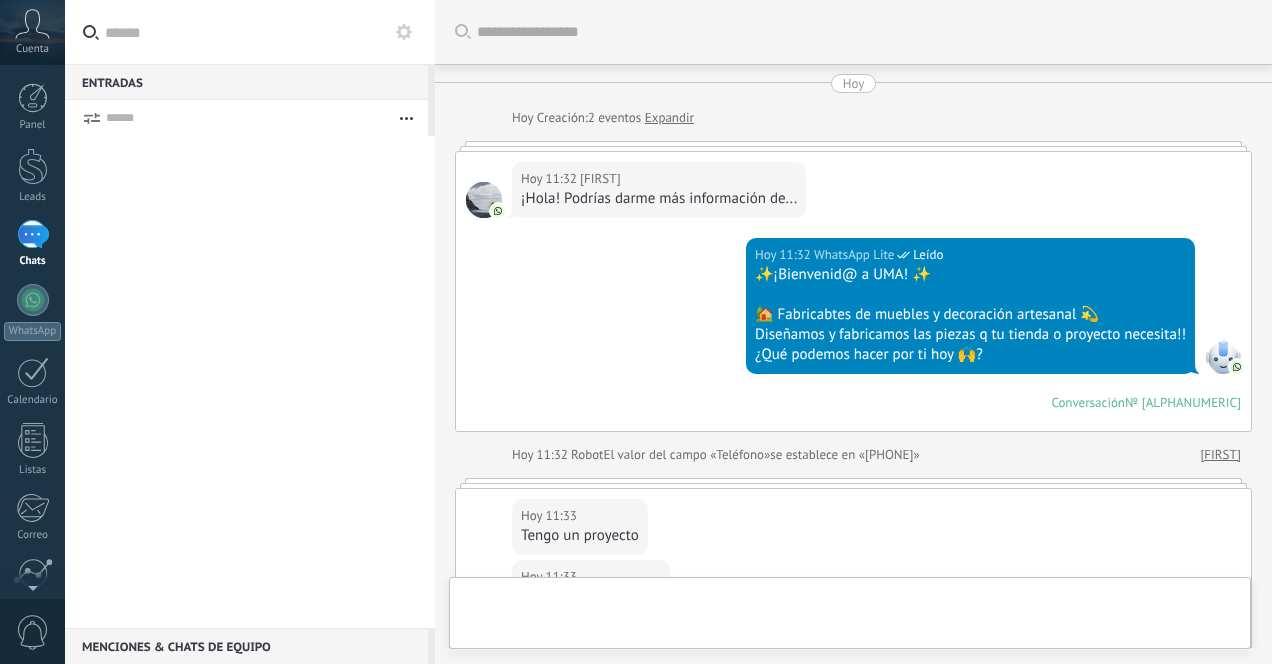 scroll, scrollTop: 0, scrollLeft: 0, axis: both 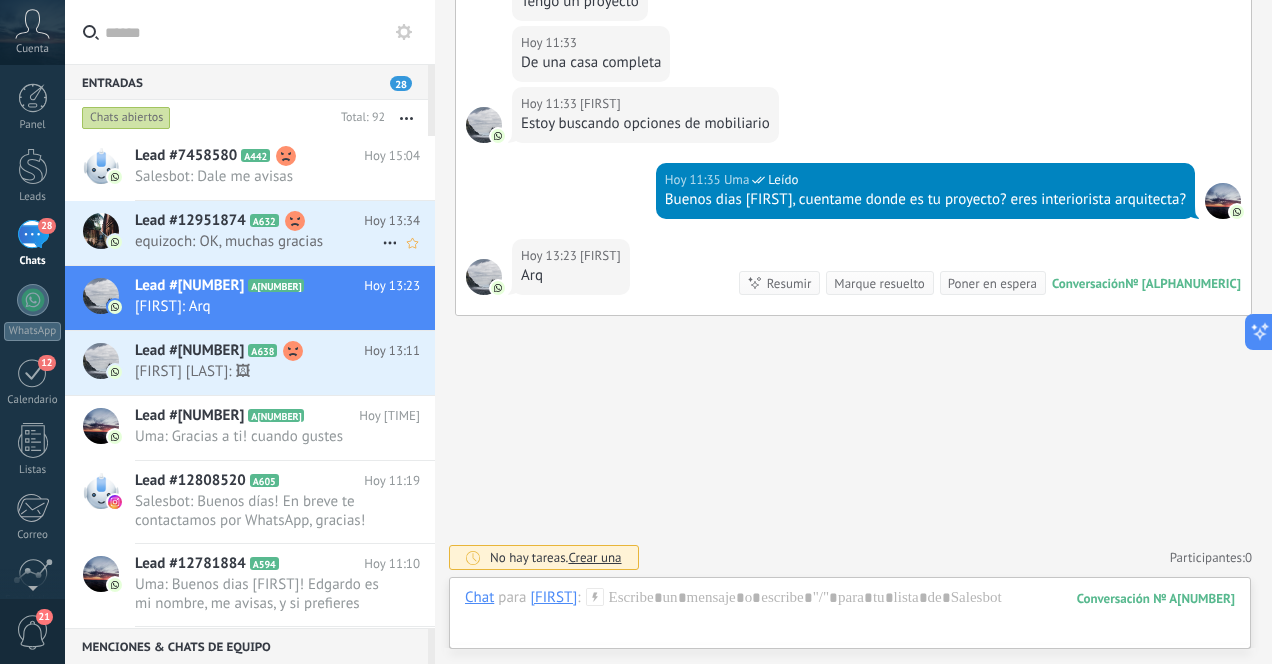 click on "equizoch: OK, muchas gracias" at bounding box center [258, 241] 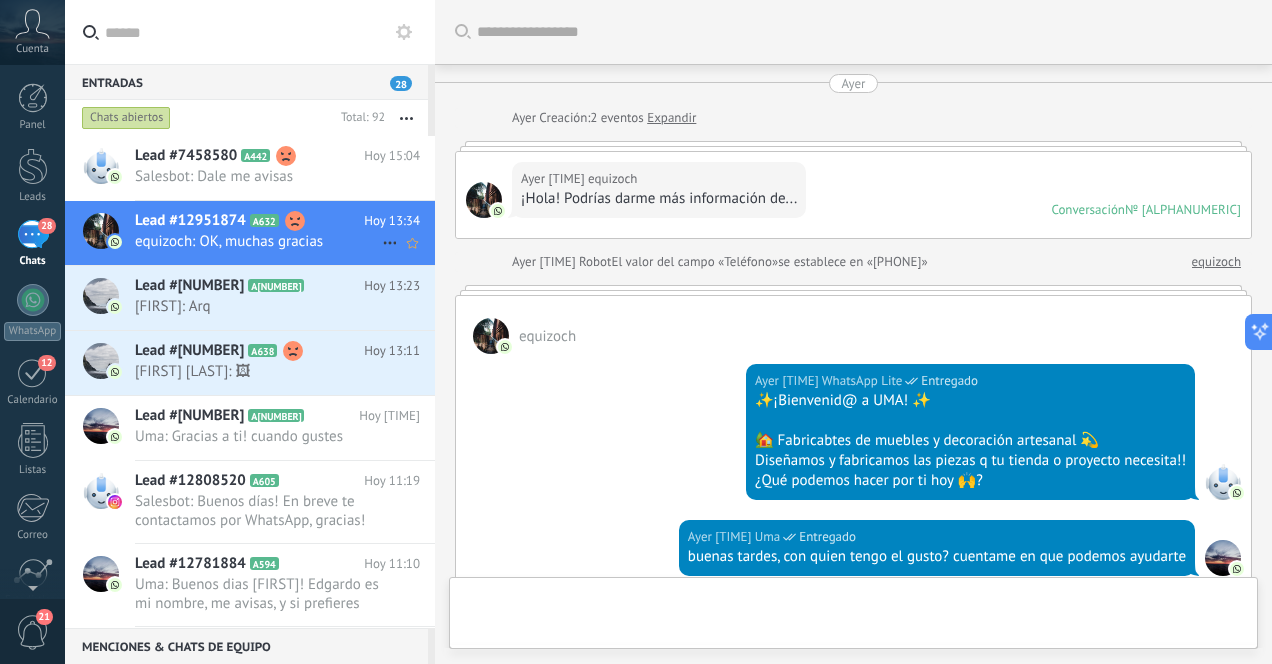 scroll, scrollTop: 1252, scrollLeft: 0, axis: vertical 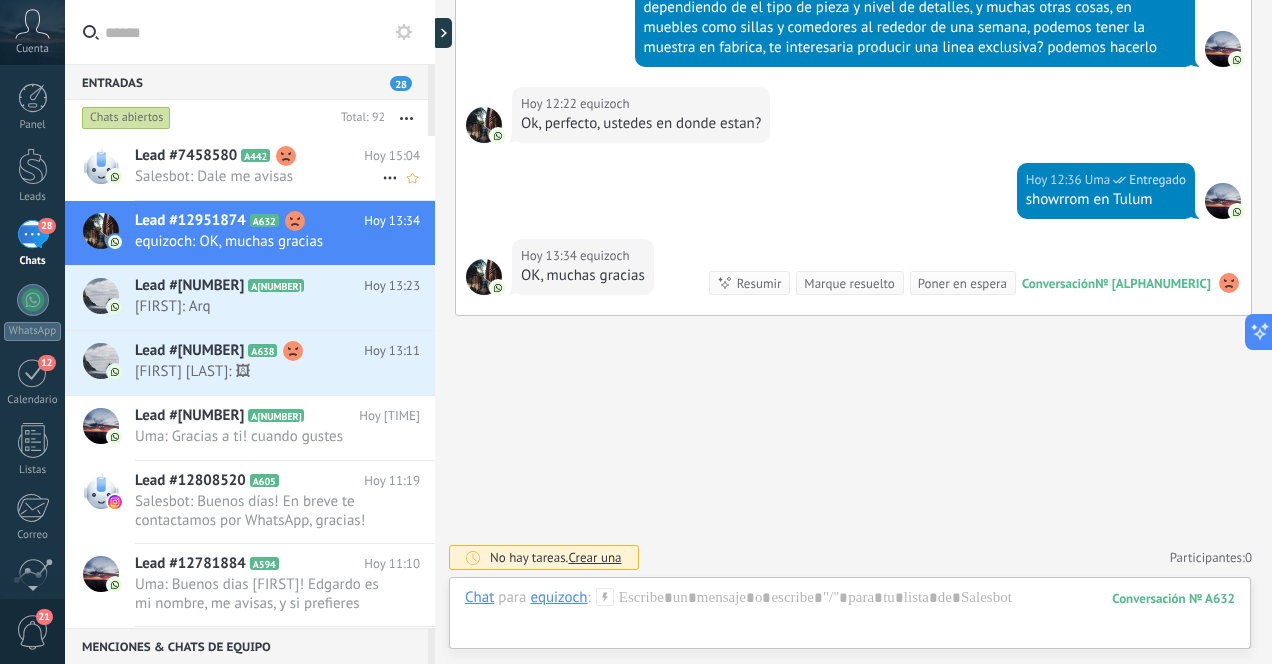 click on "Salesbot: Dale me avisas" at bounding box center [258, 176] 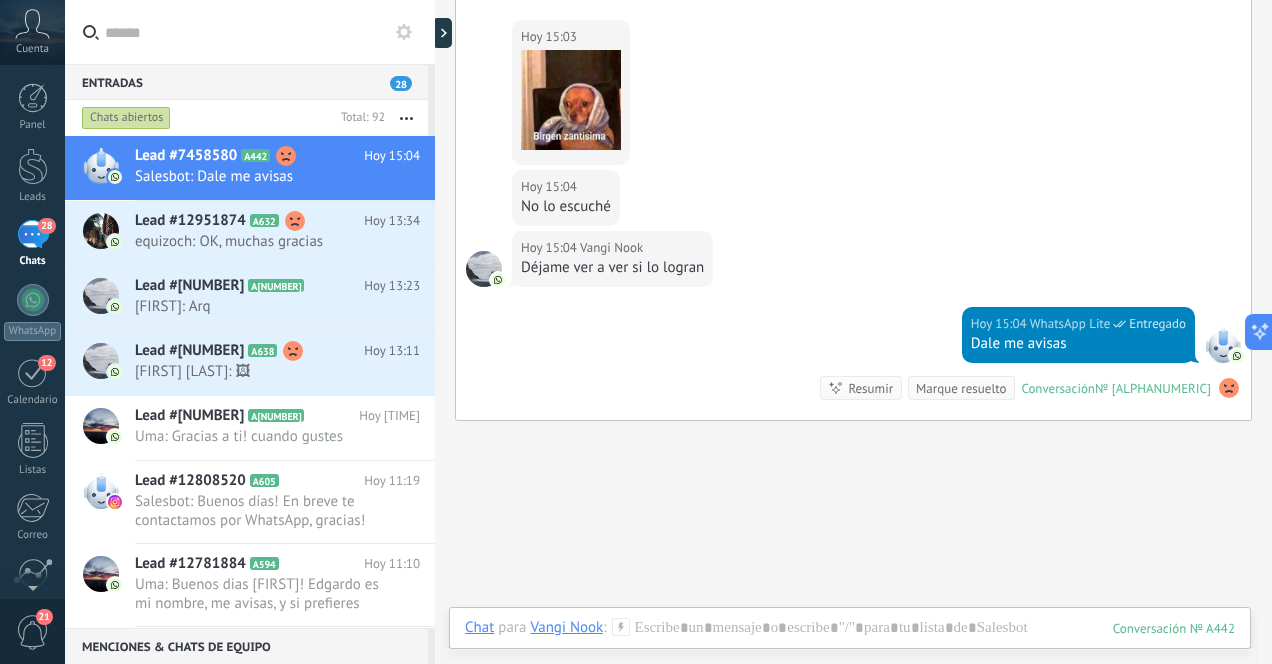 scroll, scrollTop: 5419, scrollLeft: 0, axis: vertical 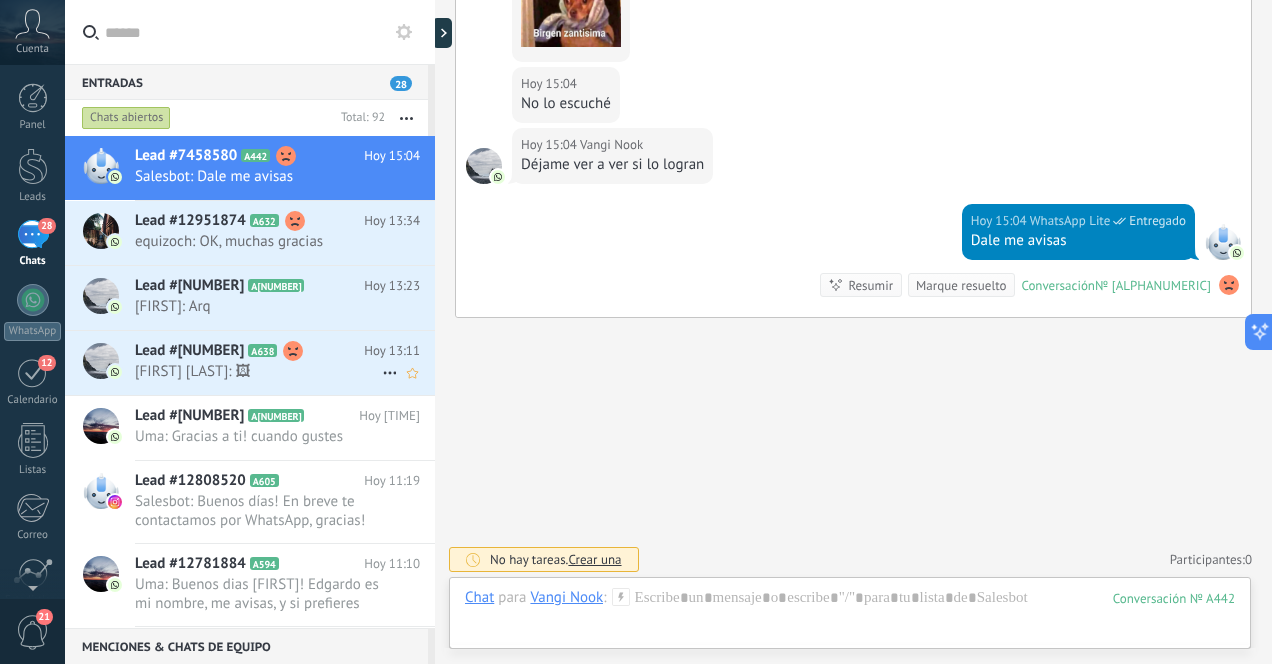 click on "[FIRST] [LAST]: 🖼" at bounding box center (258, 371) 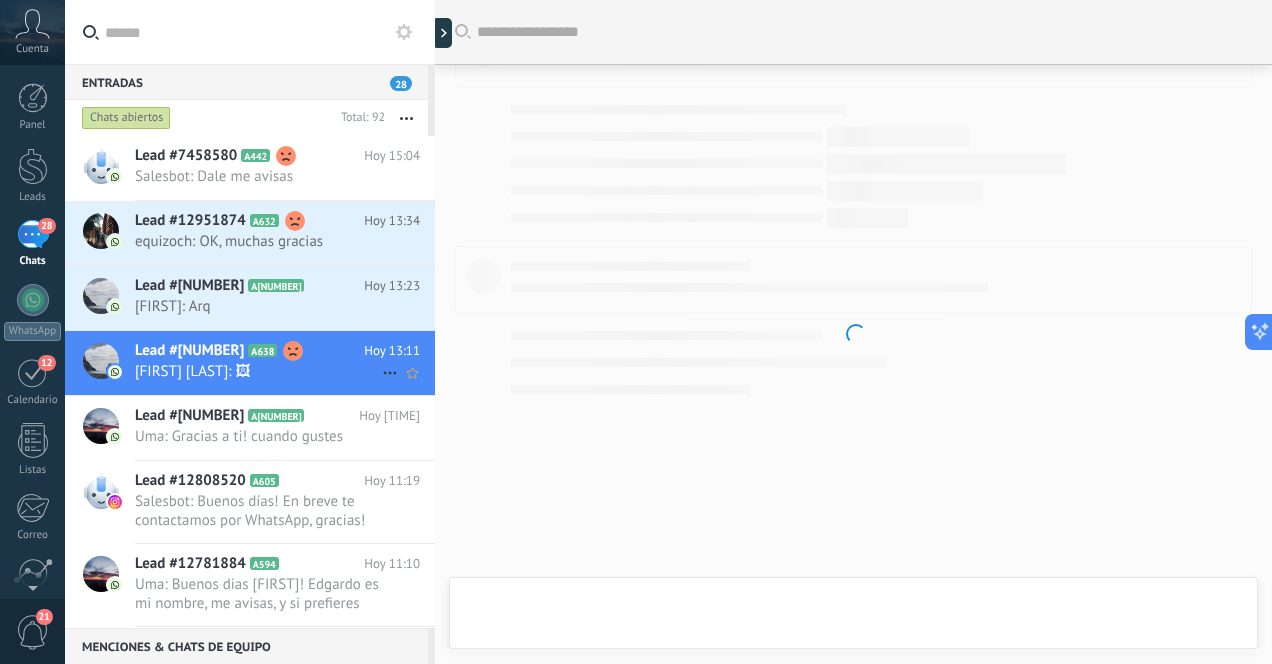 scroll, scrollTop: 1616, scrollLeft: 0, axis: vertical 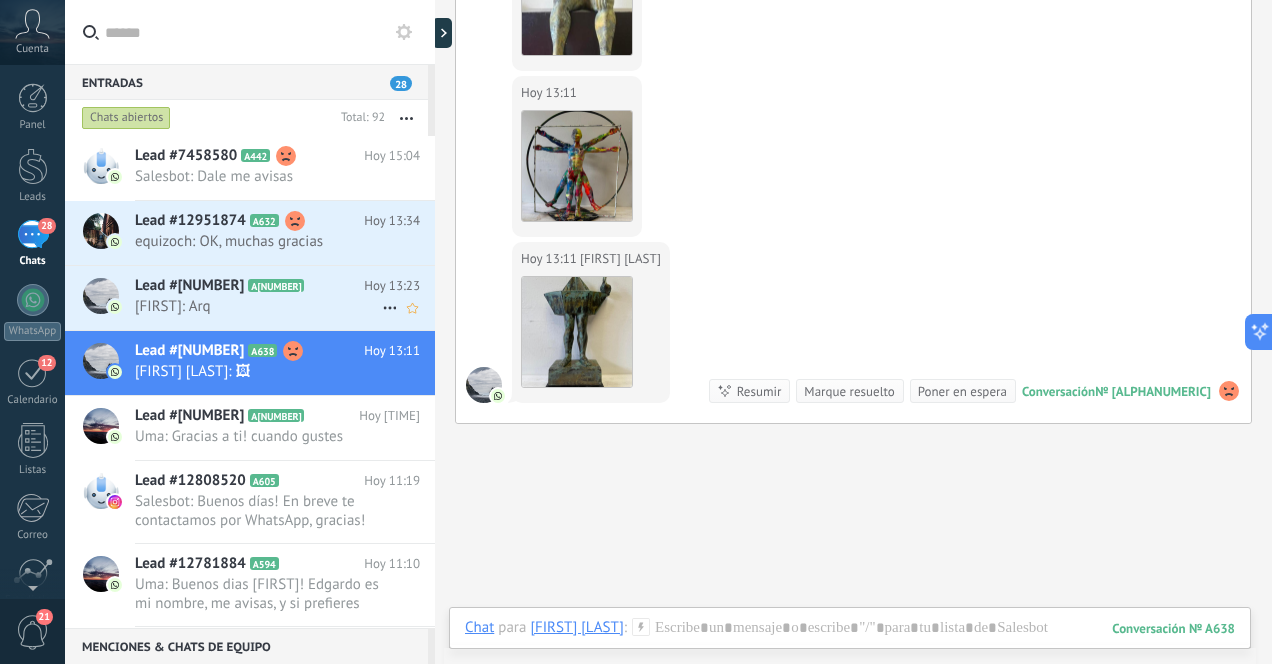 click on "[FIRST]: Arq" at bounding box center (258, 306) 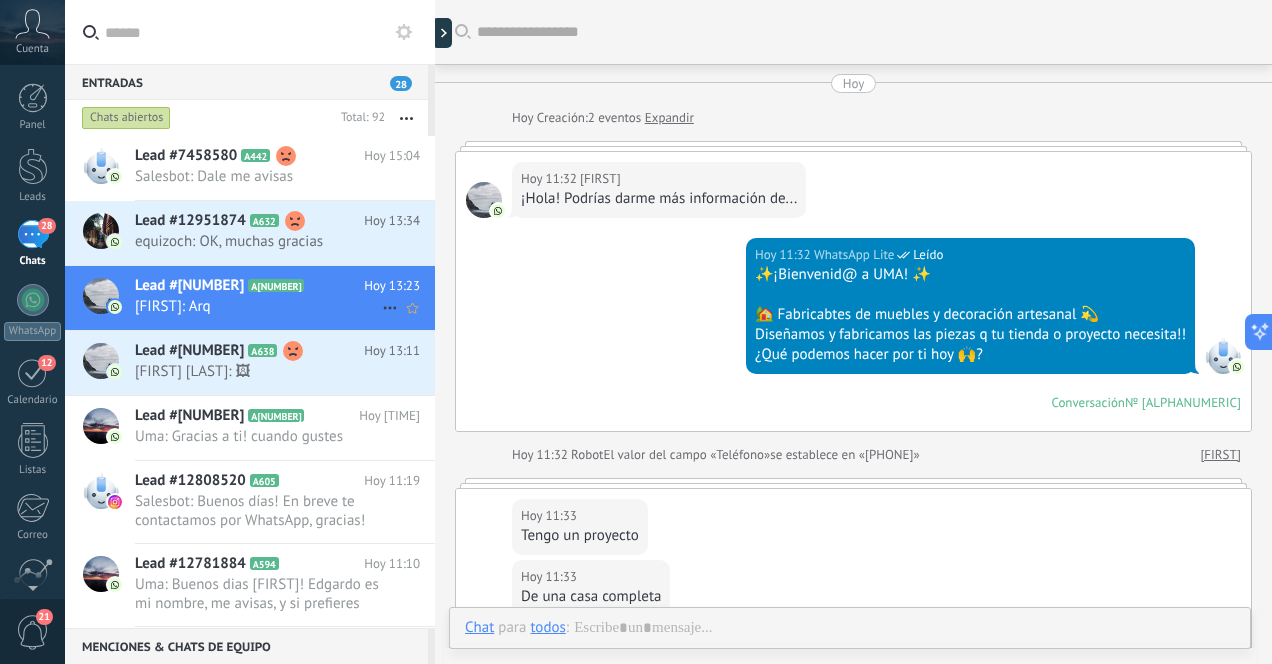scroll, scrollTop: 478, scrollLeft: 0, axis: vertical 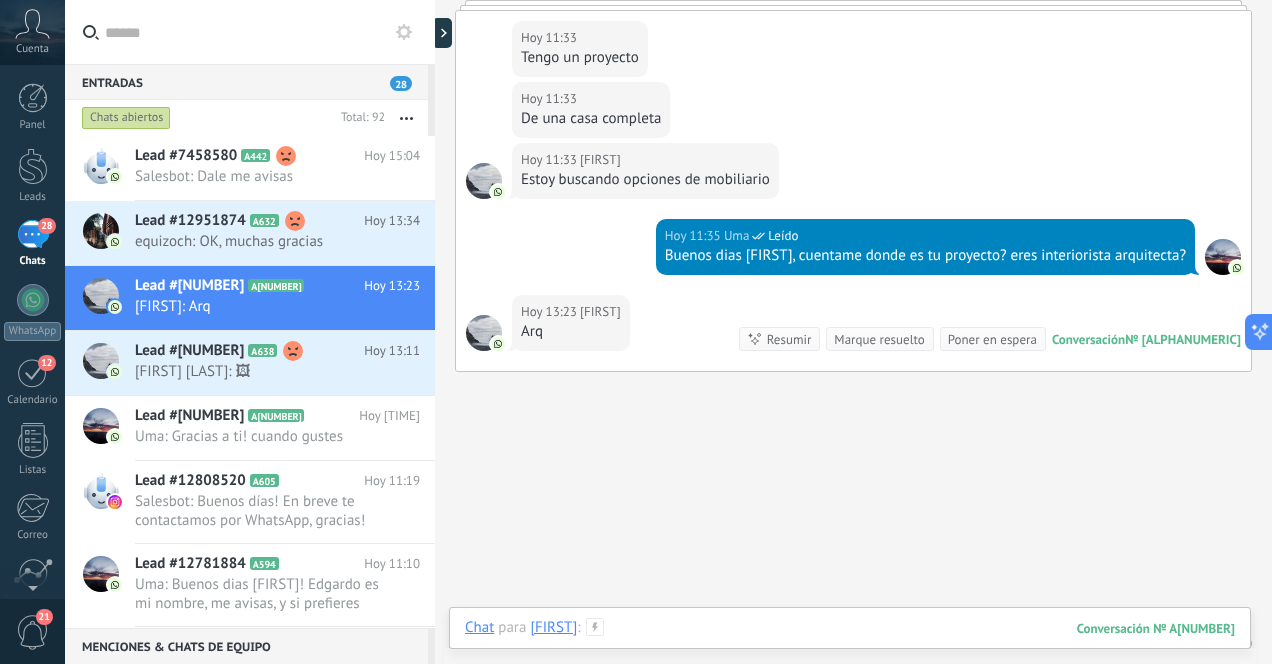 click at bounding box center [850, 648] 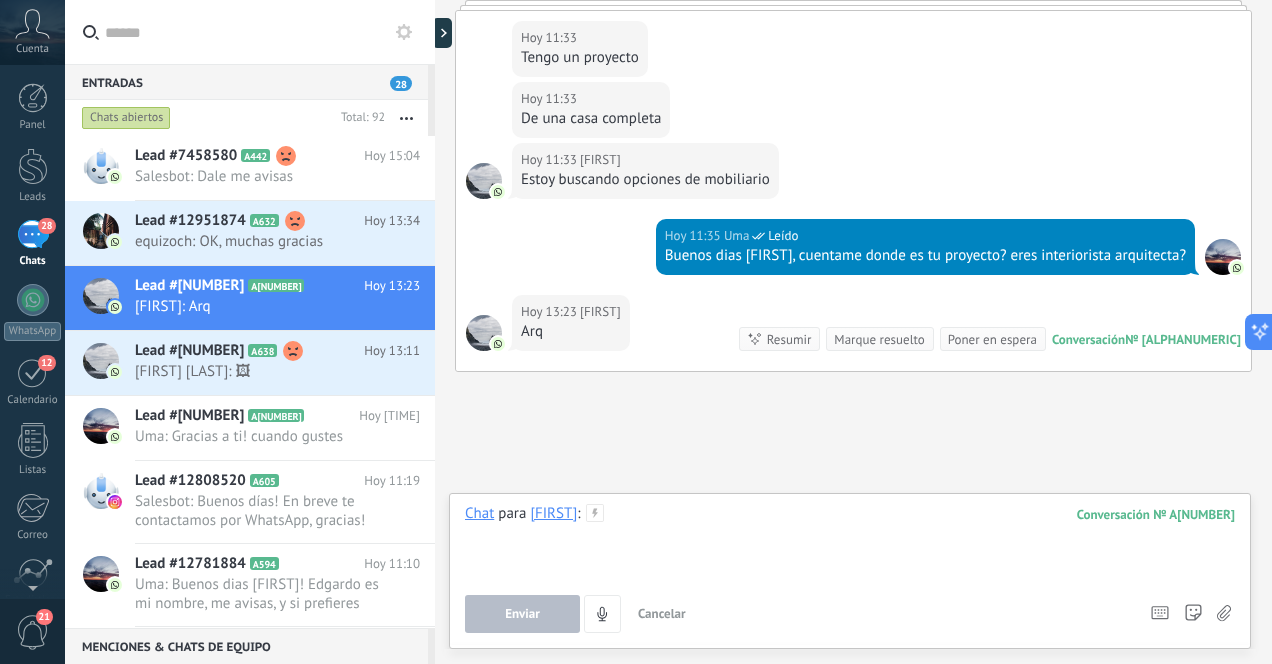 type 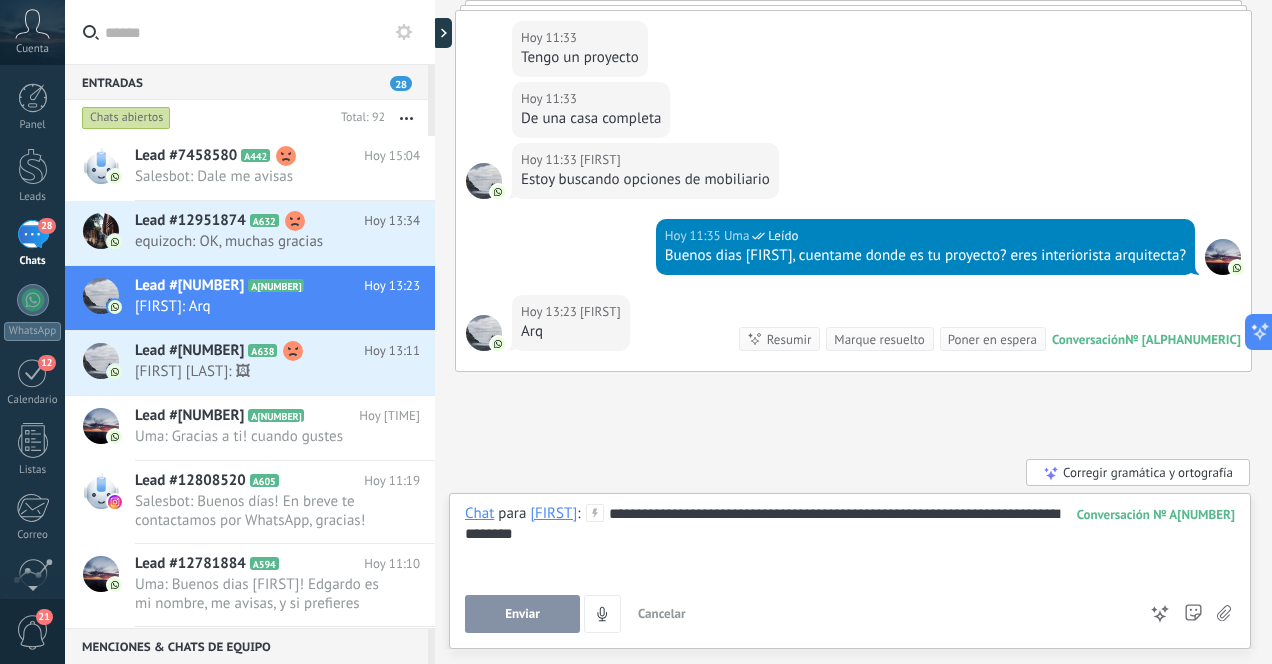 click on "Enviar" at bounding box center (522, 614) 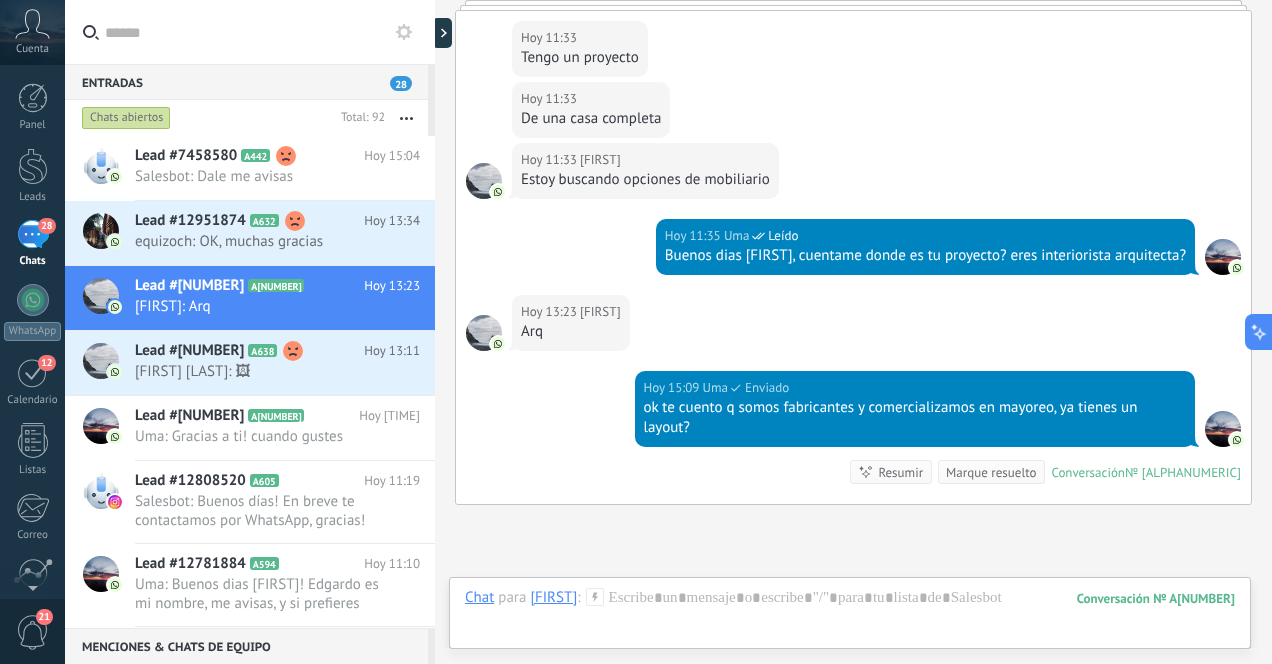 scroll, scrollTop: 667, scrollLeft: 0, axis: vertical 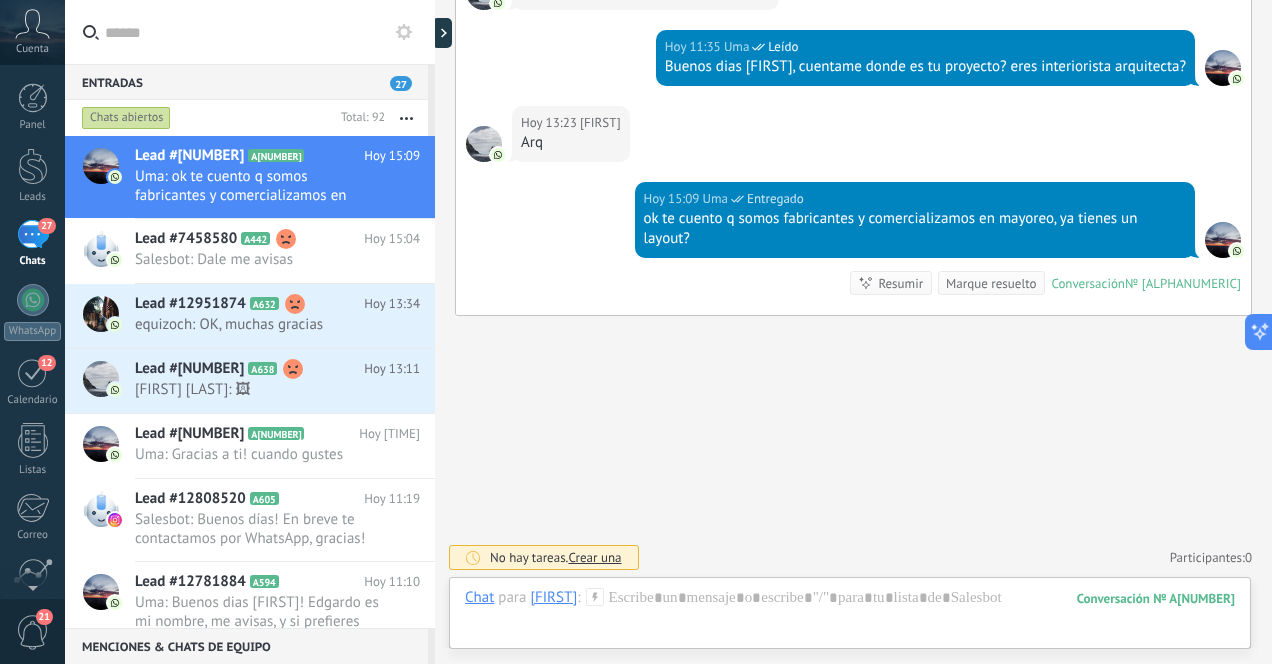 click on "27" at bounding box center (33, 234) 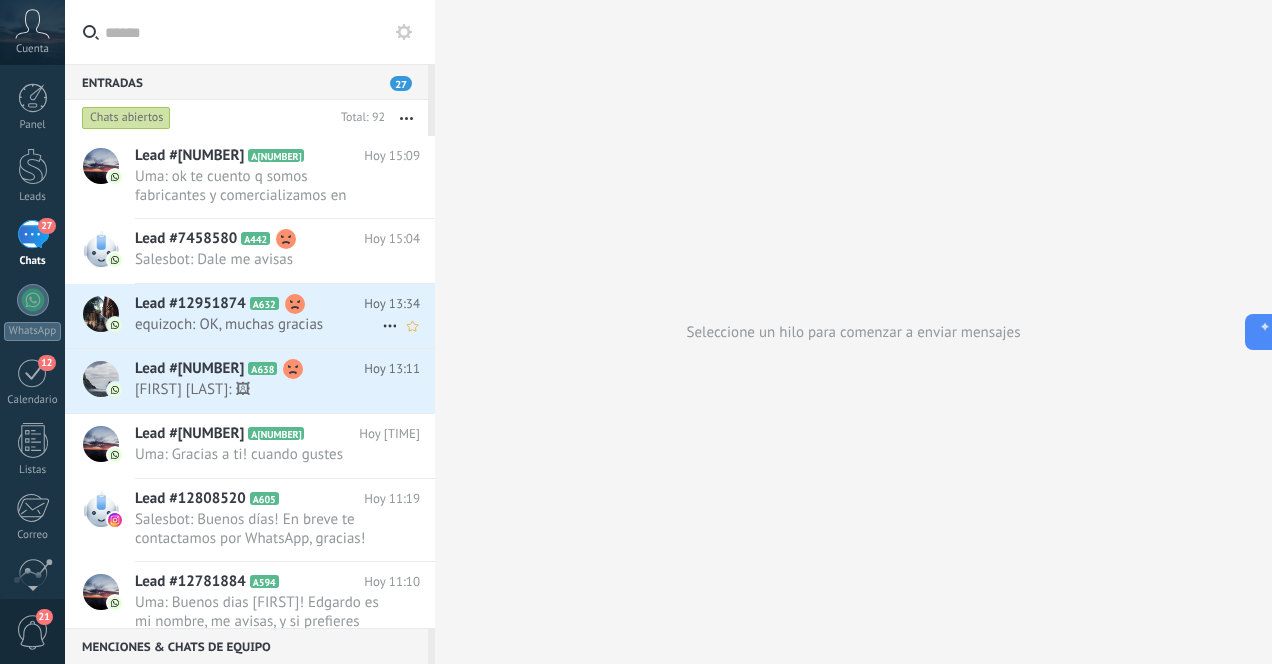 click on "equizoch: OK, muchas gracias" at bounding box center (258, 324) 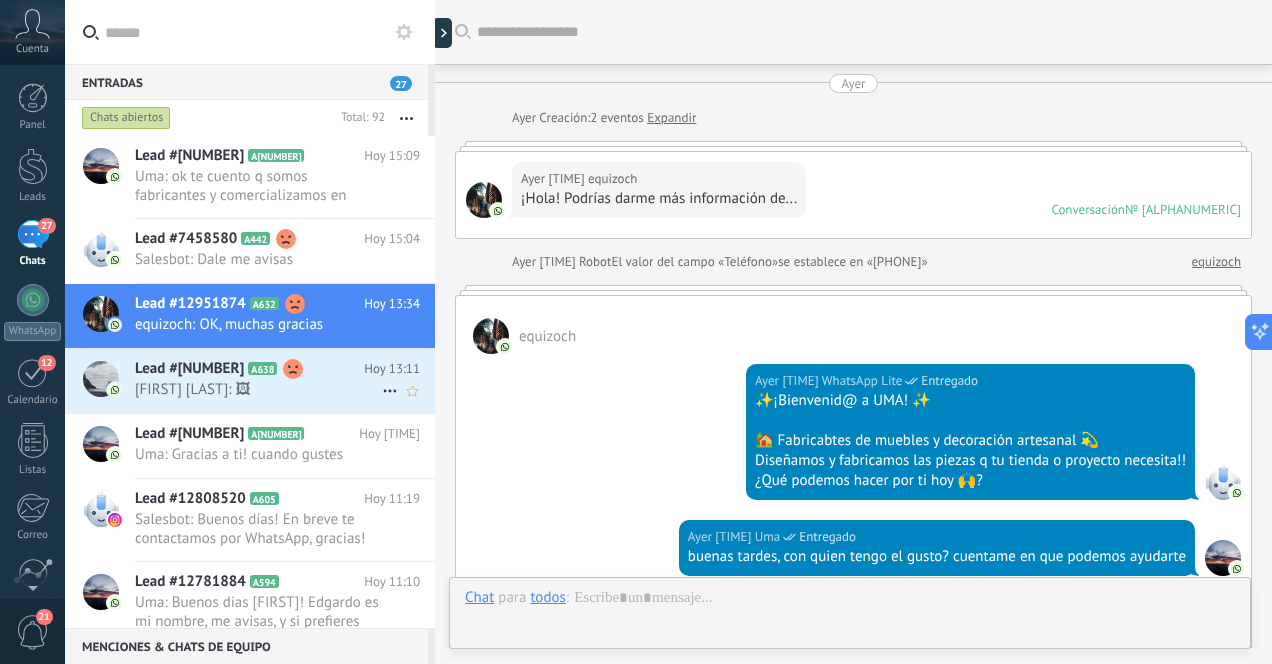 scroll, scrollTop: 1252, scrollLeft: 0, axis: vertical 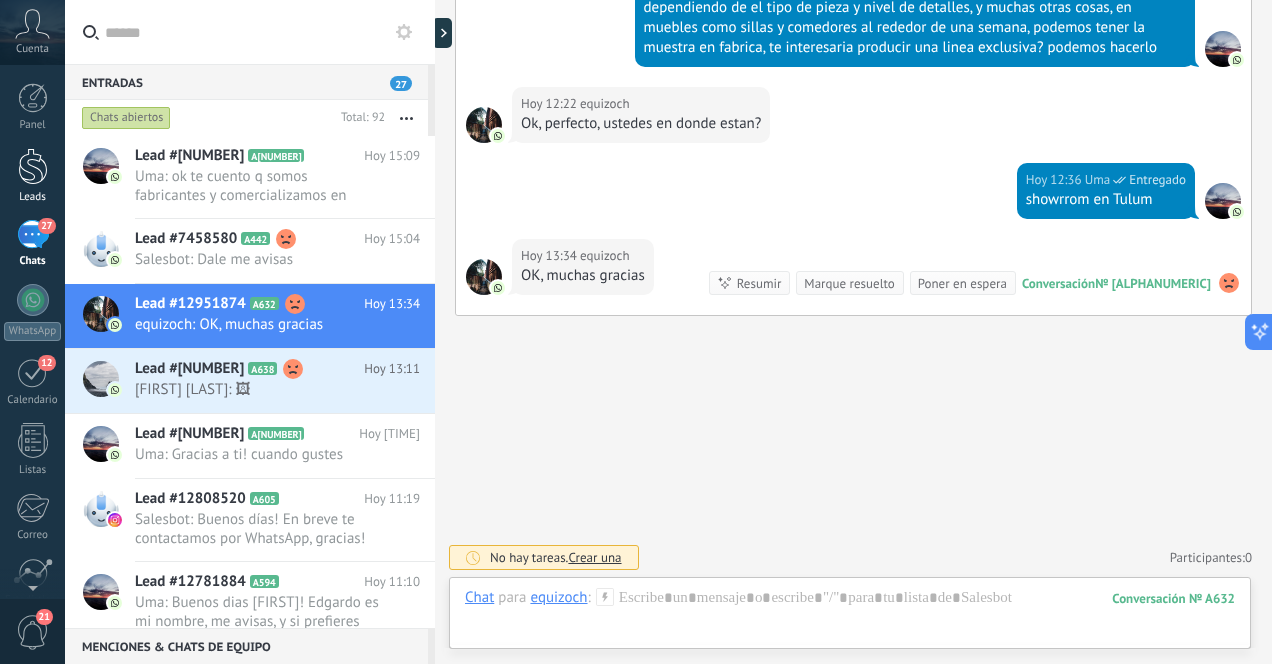 click at bounding box center [33, 166] 